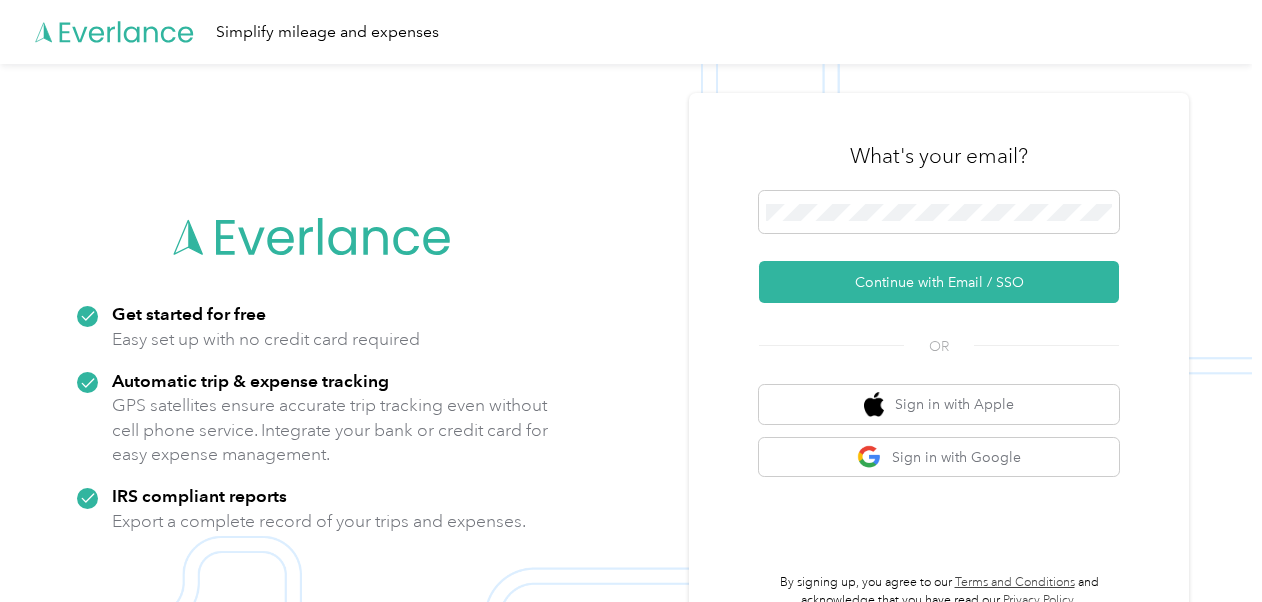 scroll, scrollTop: 0, scrollLeft: 0, axis: both 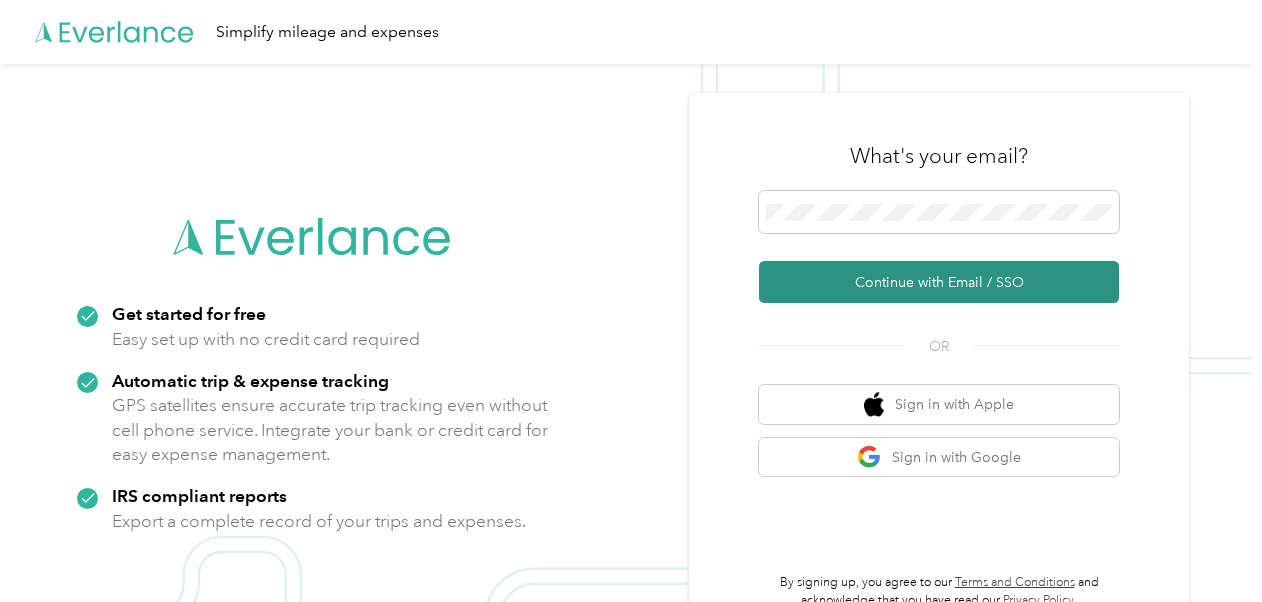 click on "Continue with Email / SSO" at bounding box center (939, 282) 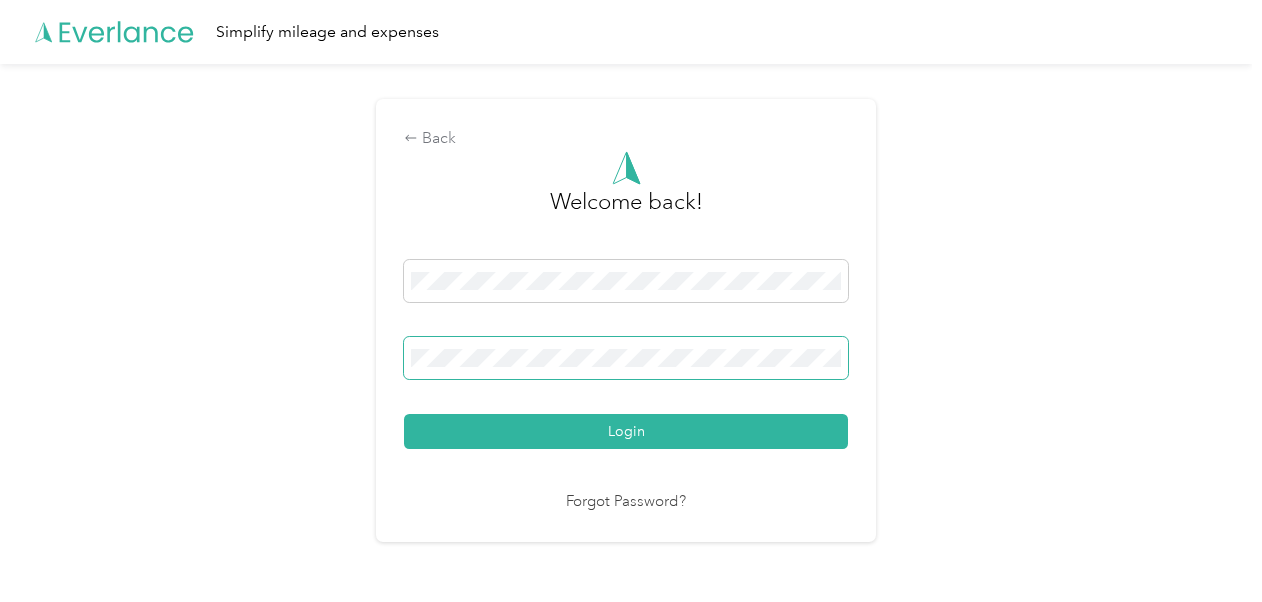 click on "Login" at bounding box center [626, 431] 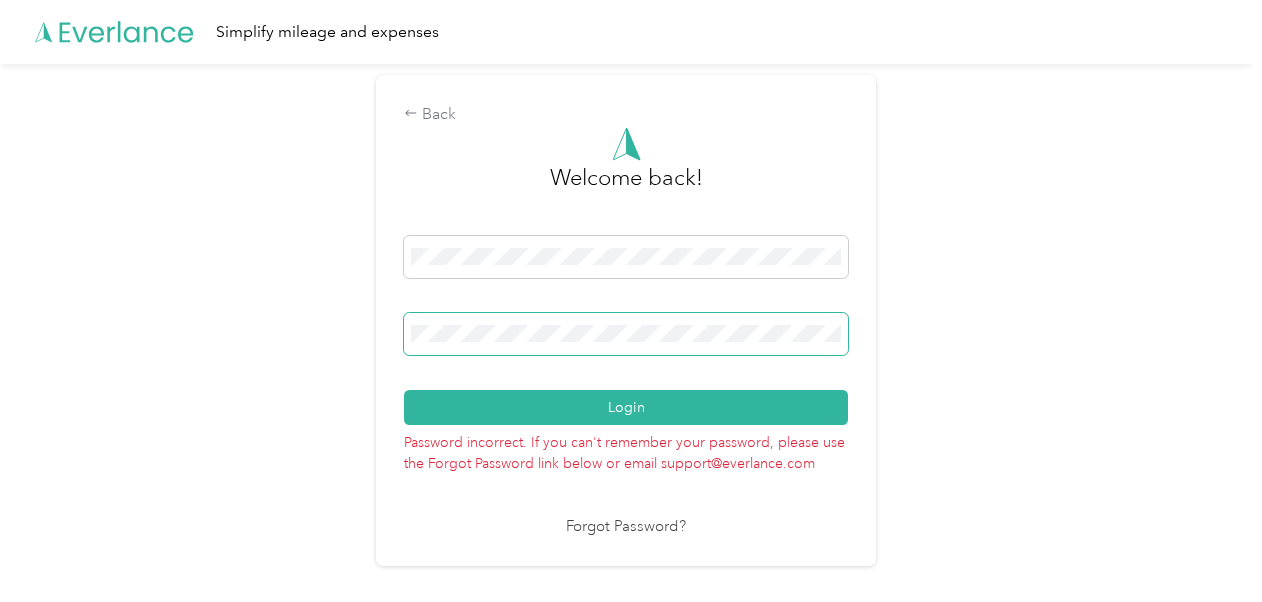 click on "Login" at bounding box center (626, 407) 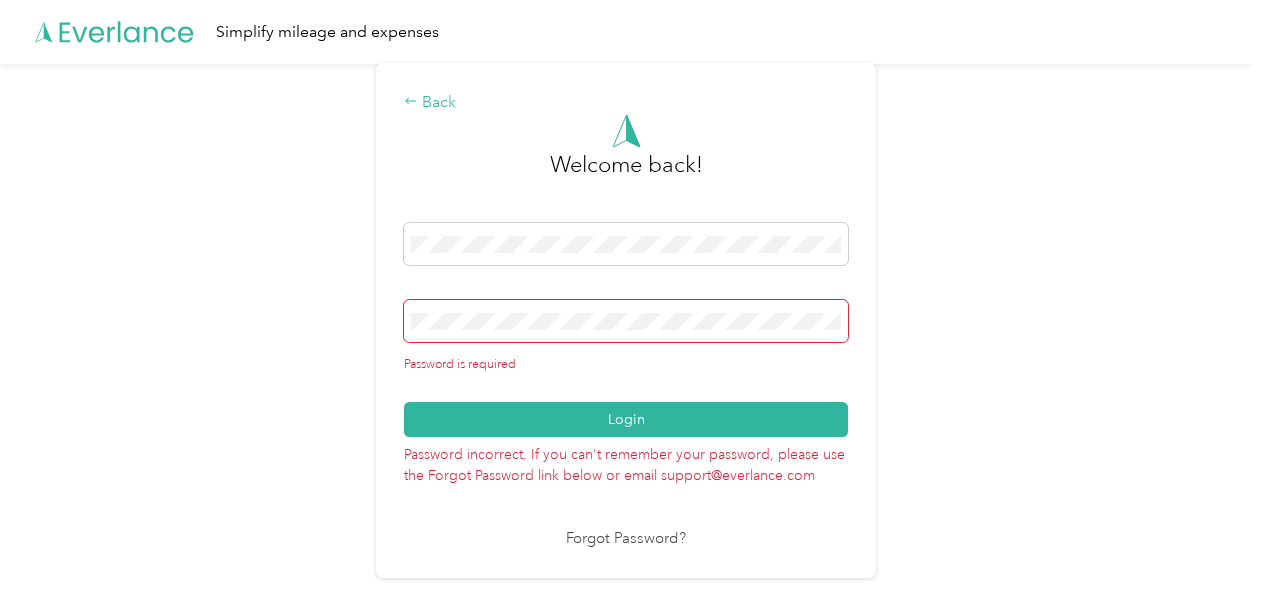 click on "Back" at bounding box center [626, 103] 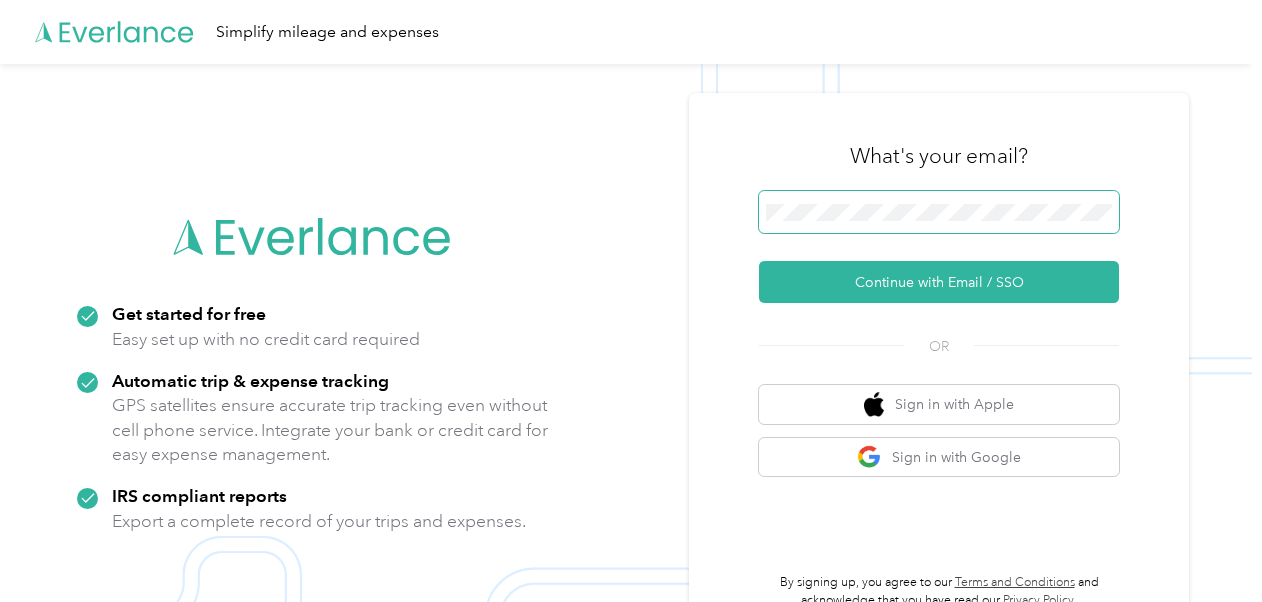 click at bounding box center [939, 212] 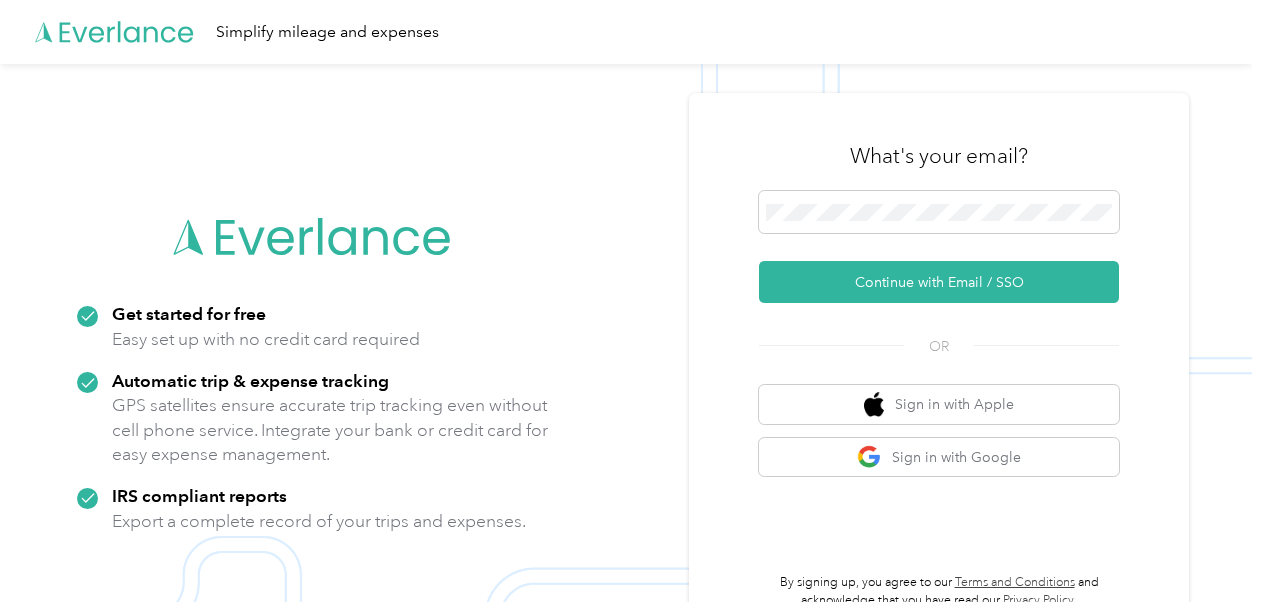 click on "What's your email? Continue with Email / SSO OR Sign in with Apple Sign in with Google By signing up, you agree to our   Terms and Conditions   and acknowledge that you have read our   Privacy Policy ." at bounding box center (939, 365) 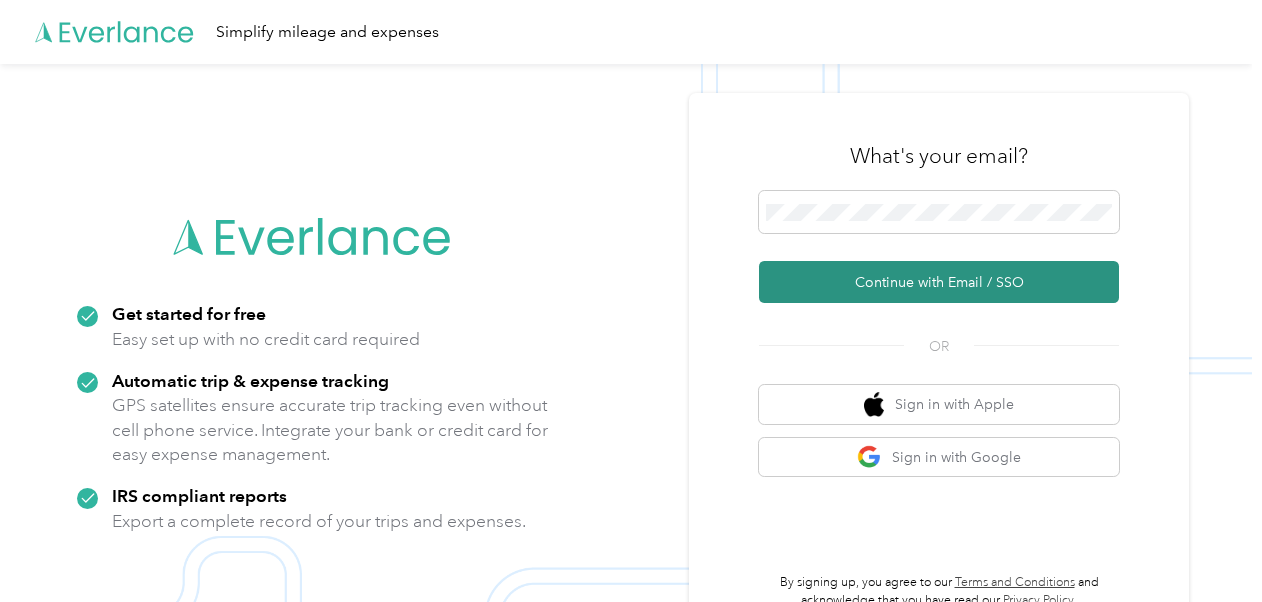 click on "Continue with Email / SSO" at bounding box center [939, 282] 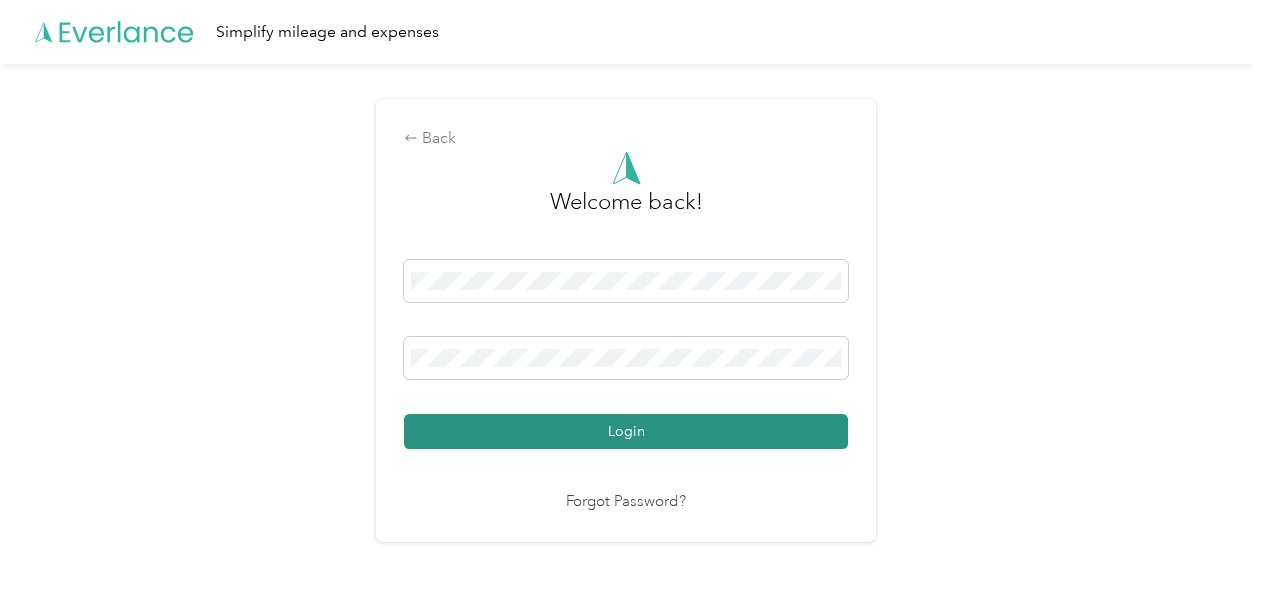 click on "Login" at bounding box center [626, 431] 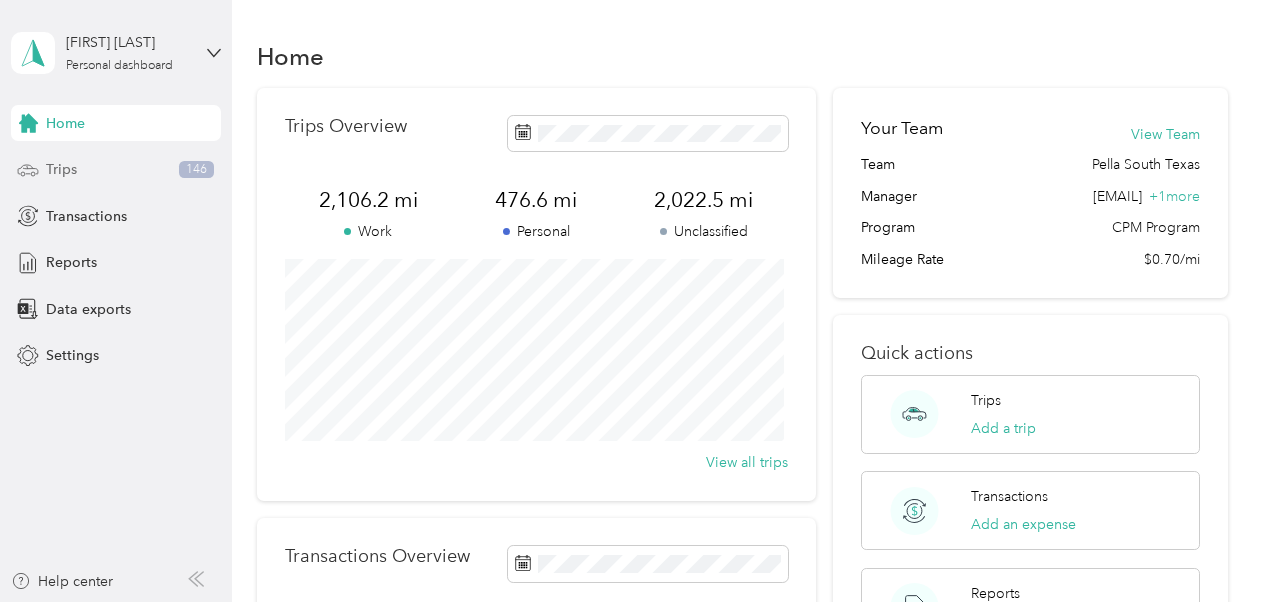 click on "Trips 146" at bounding box center (116, 170) 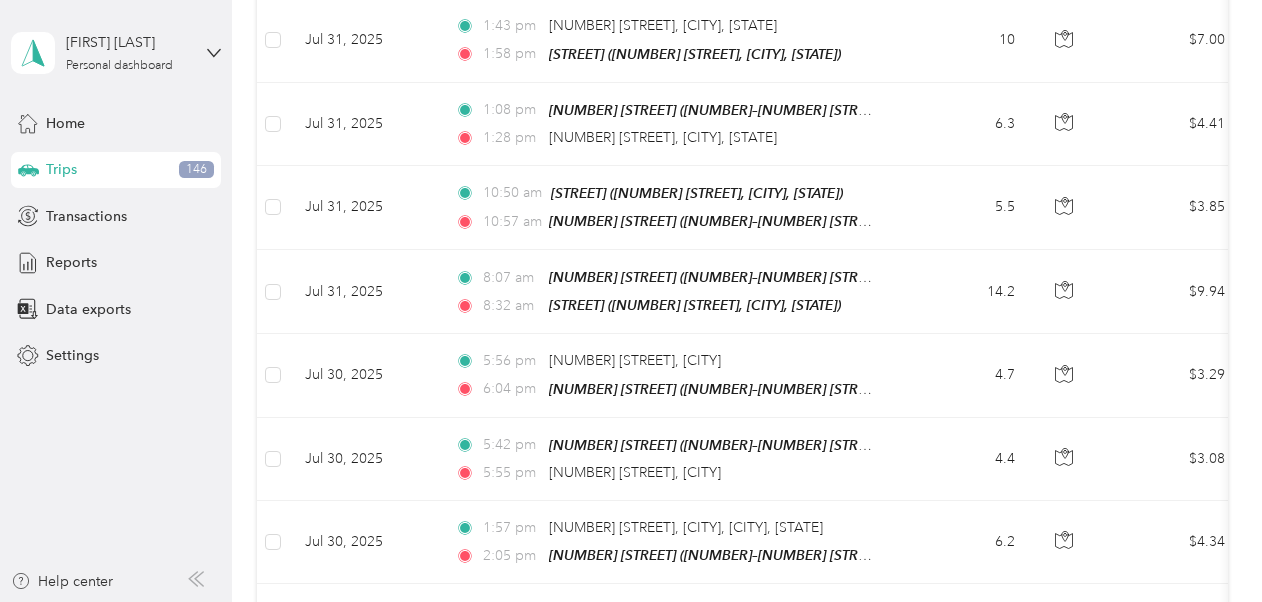 scroll, scrollTop: 2144, scrollLeft: 0, axis: vertical 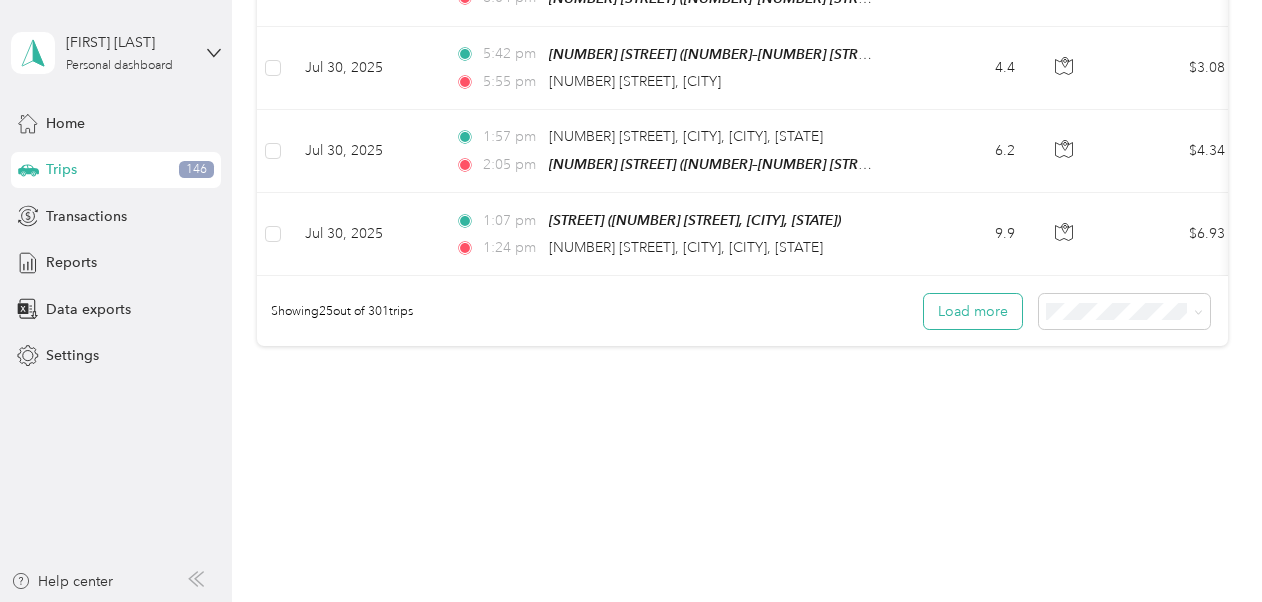click on "Load more" at bounding box center [973, 311] 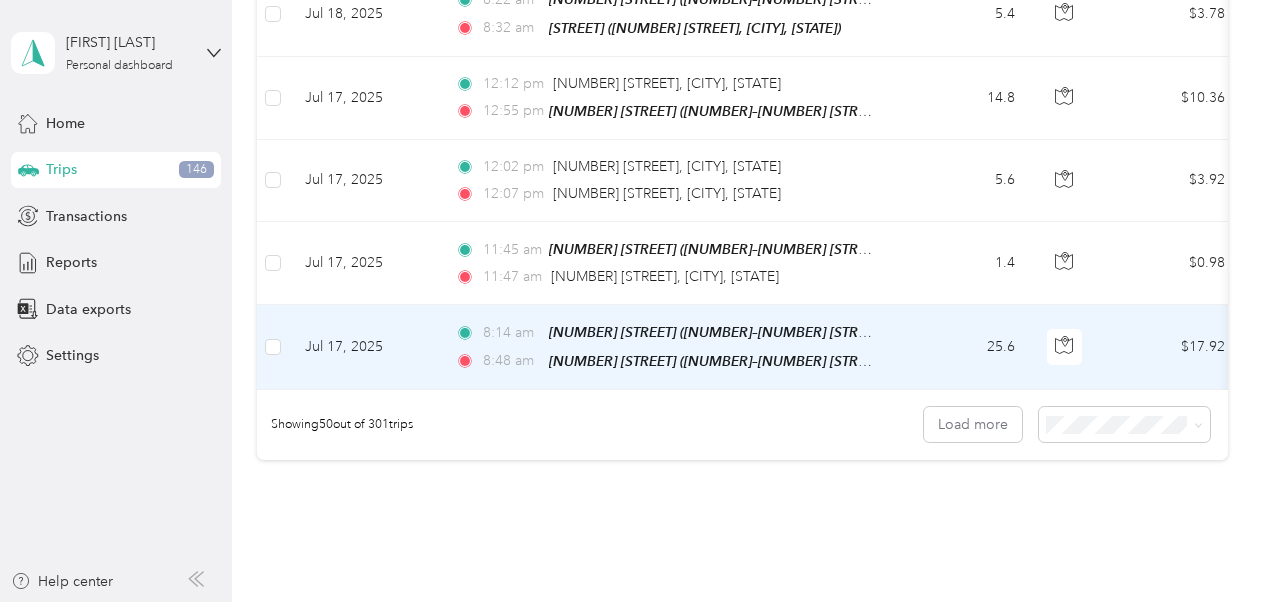scroll, scrollTop: 4192, scrollLeft: 0, axis: vertical 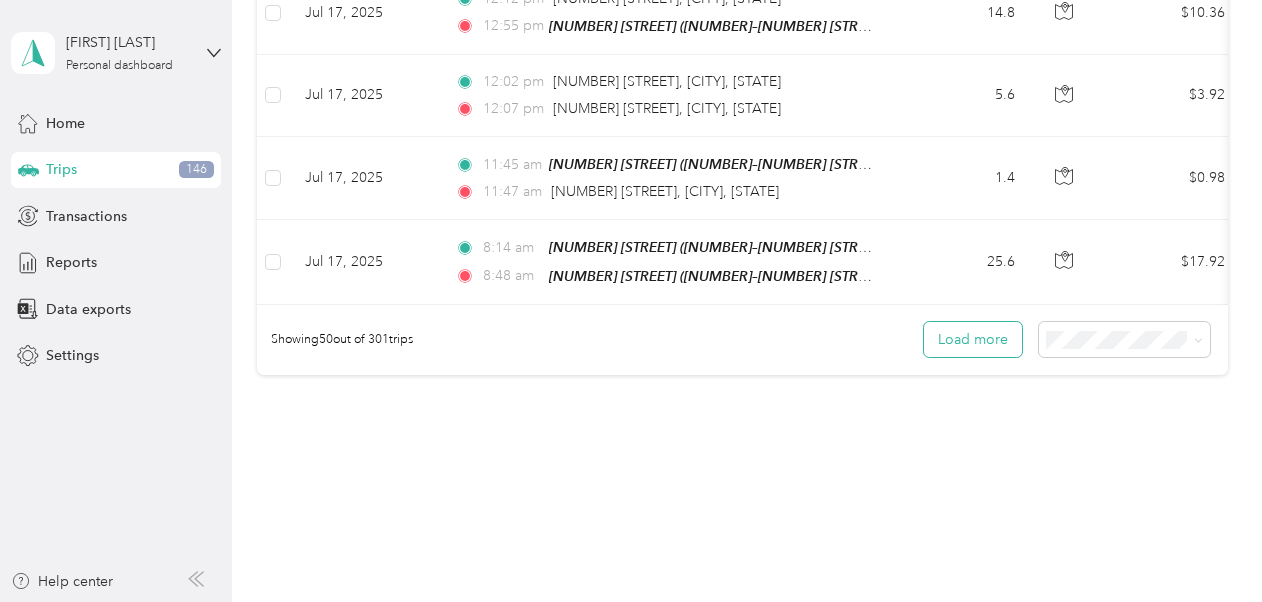 click on "Load more" at bounding box center (973, 339) 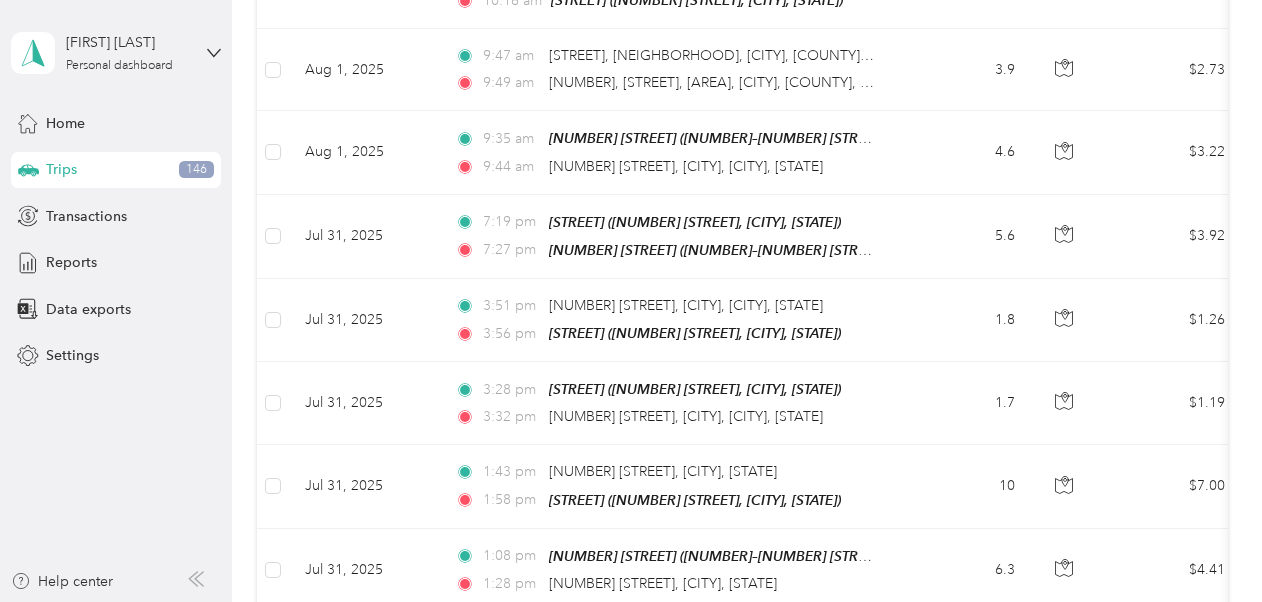 scroll, scrollTop: 1314, scrollLeft: 0, axis: vertical 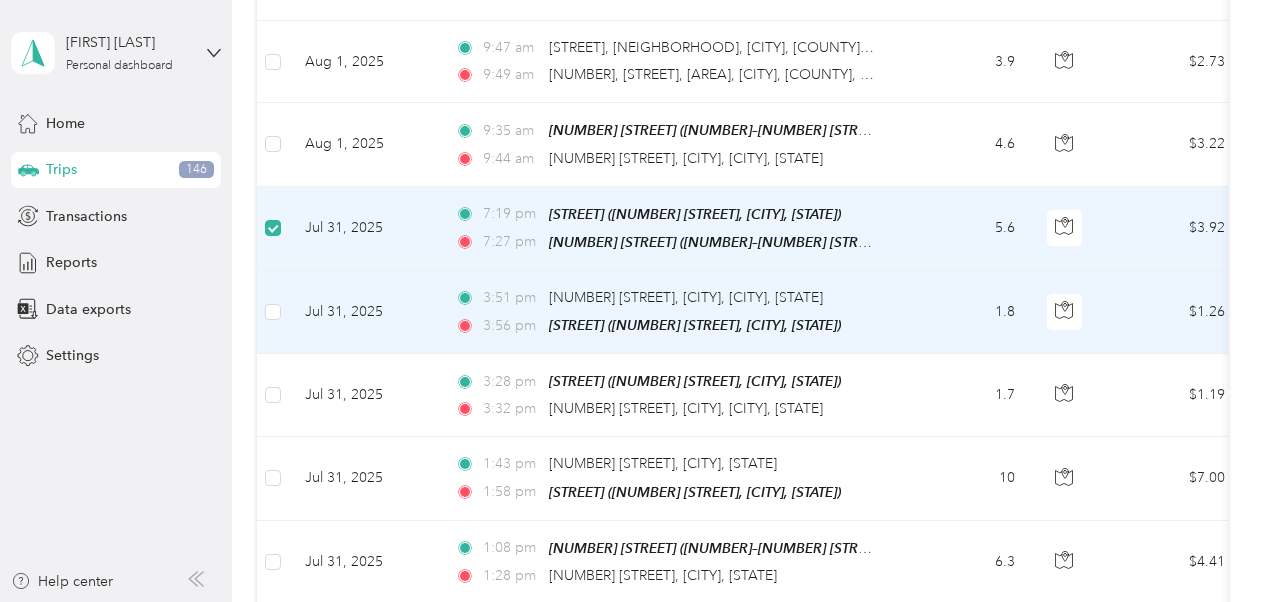 click on "[DATE] [TIME] [NUMBER] [STREET] ([NUMBER]–[NUMBER] [STREET], [CITY], [STATE]) [TIME] [STREET] ([NUMBER] [STREET], [CITY], [STATE]) [NUMBER] [CURRENCY] [GPS] -- [DATE] [TIME] [NUMBER] [STREET], [CITY], [CITY], [STATE] [TIME] [NUMBER] [STREET], [CITY], [STATE]) [NUMBER] [CURRENCY] [GPS] -- [DATE] [TIME] [NUMBER] [STREET], [CITY], [STATE] [TIME] [NUMBER] [STREET], [CITY], [STATE]) [NUMBER] [CURRENCY] [GPS] -- [DATE] [TIME] [NUMBER] [STREET], [CITY], [STATE]) [TIME] [NUMBER] [STREET], [CITY], [STATE]) [NUMBER] [CURRENCY] [GPS] -- [DATE] [TIME] [NUMBER] [STREET], [CITY], [CITY], [STATE]) [TIME] [NUMBER] [STREET], [CITY], [STATE]) [NUMBER] [CURRENCY] [GPS] -- [DATE] [TIME] [NUMBER] [STREET], [CITY], [STATE]) [TIME] [NUMBER] [STREET], [CITY], [CITY], [STATE]) [NUMBER] [CURRENCY] [GPS]" at bounding box center [1085, 2143] 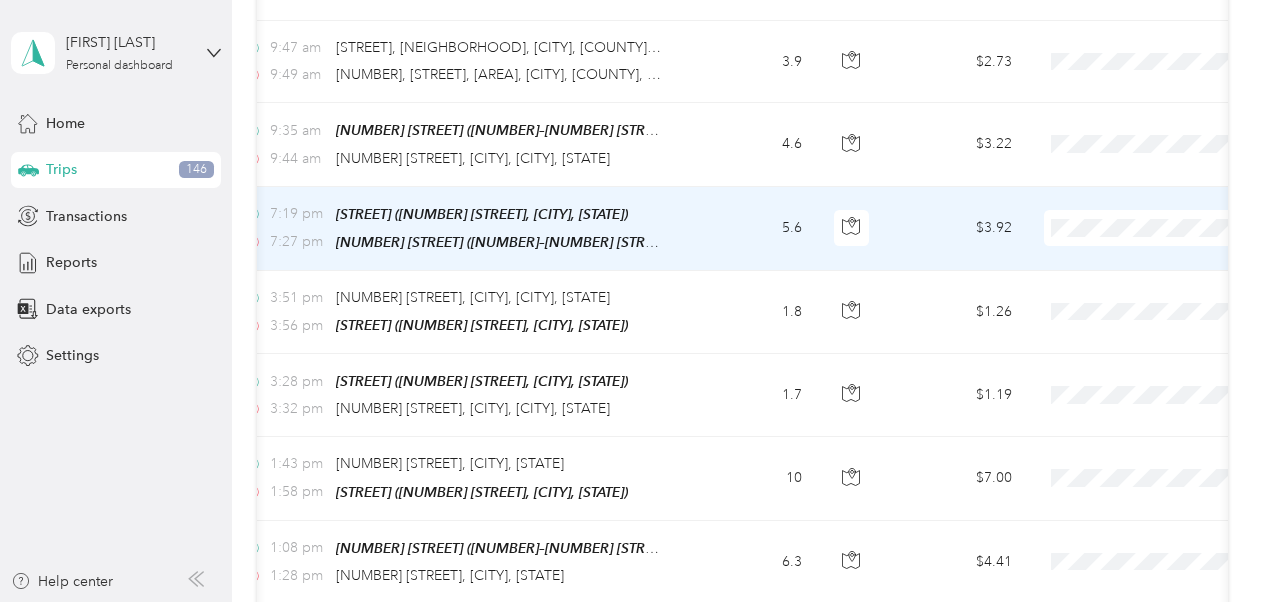 scroll, scrollTop: 0, scrollLeft: 219, axis: horizontal 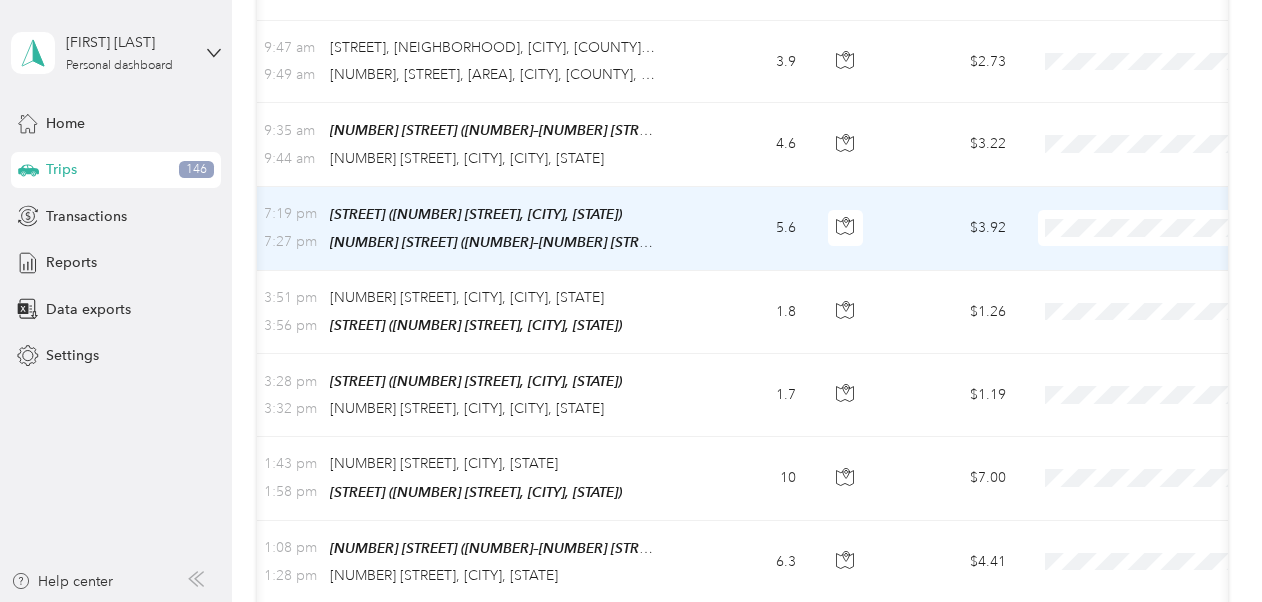click on "Business Development" at bounding box center (1156, 279) 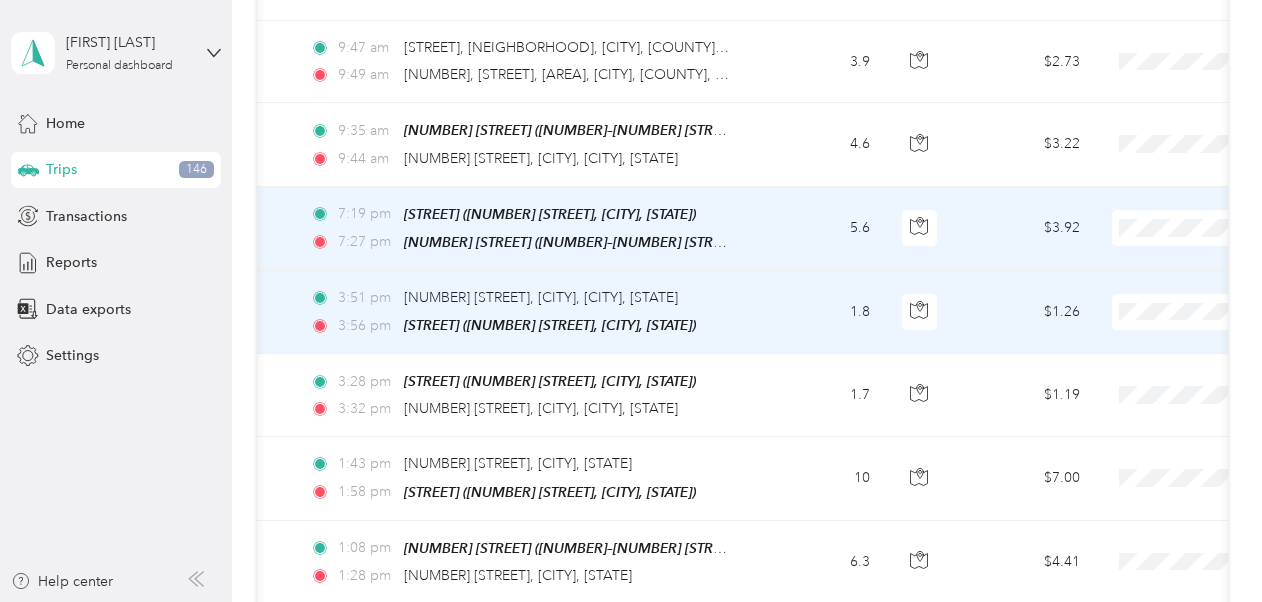 scroll, scrollTop: 0, scrollLeft: 163, axis: horizontal 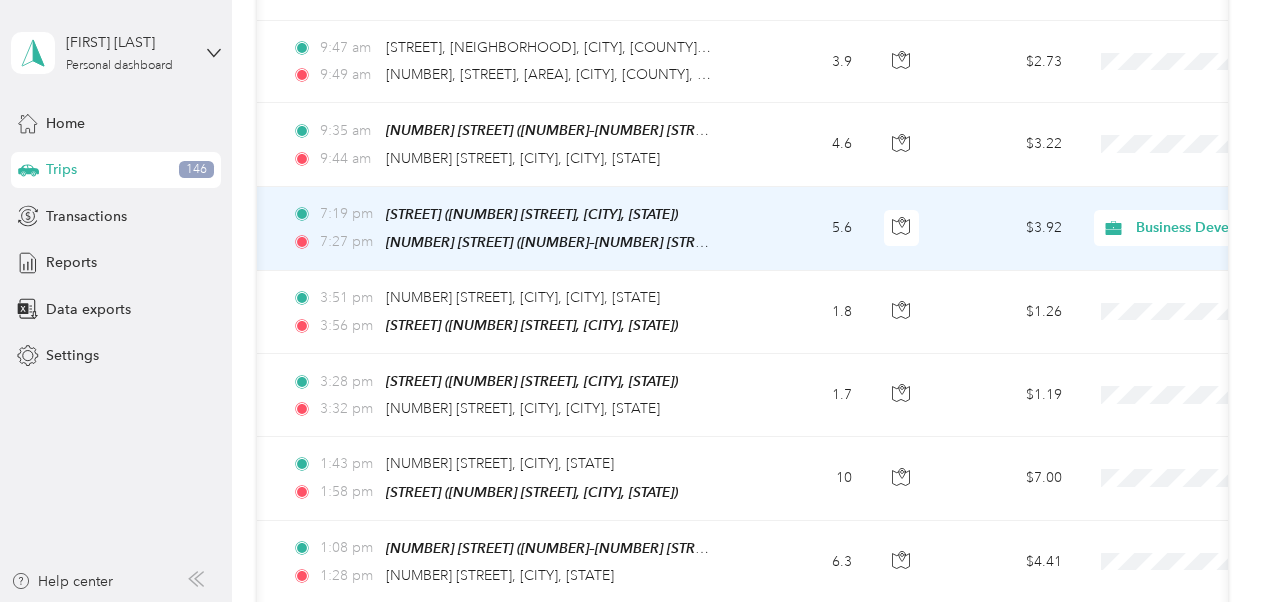 click on "Business Development" at bounding box center [1210, 228] 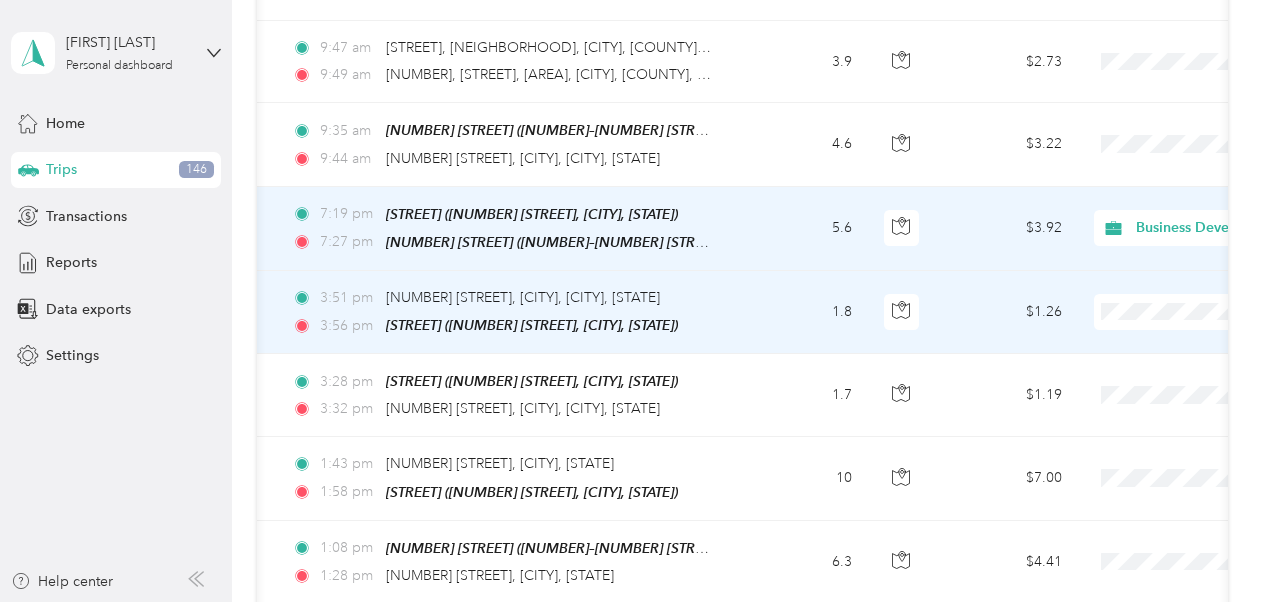 click on "Business Development" at bounding box center [1156, 362] 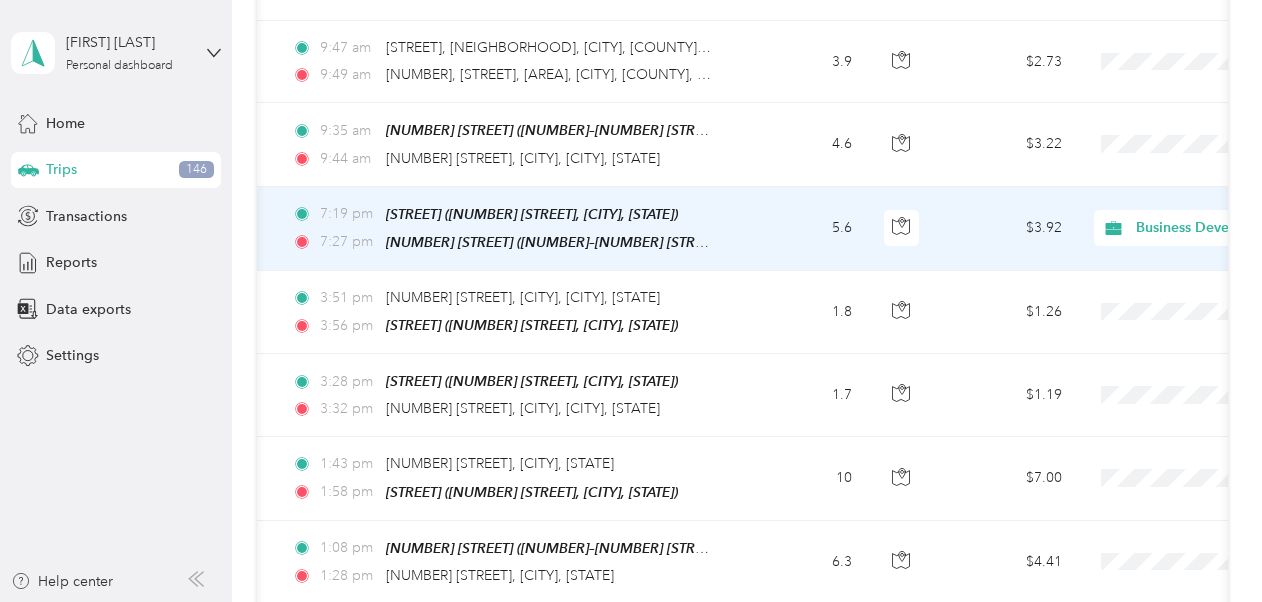 click on "Business Development" at bounding box center [1227, 228] 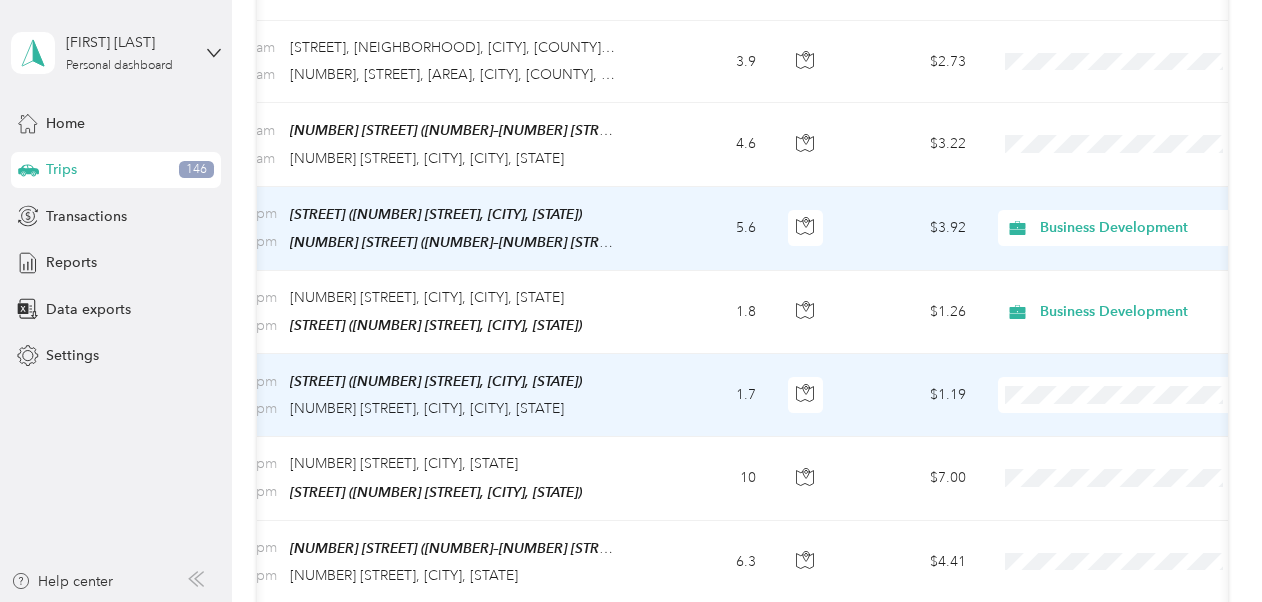 scroll, scrollTop: 0, scrollLeft: 260, axis: horizontal 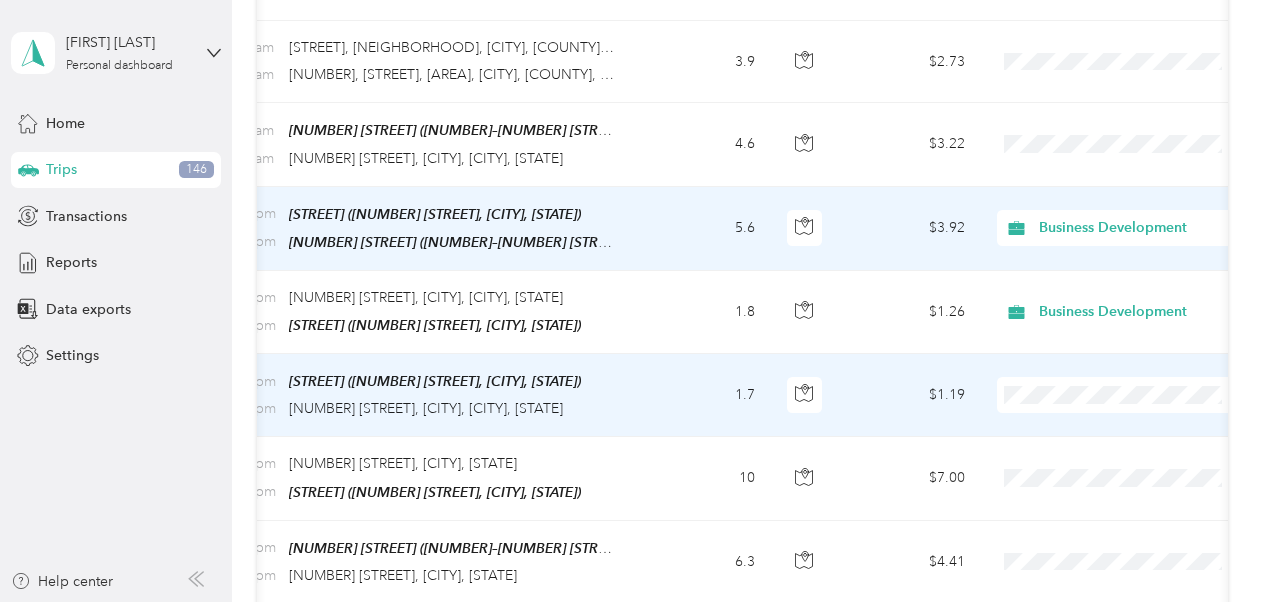 click on "Business Development" at bounding box center (1138, 153) 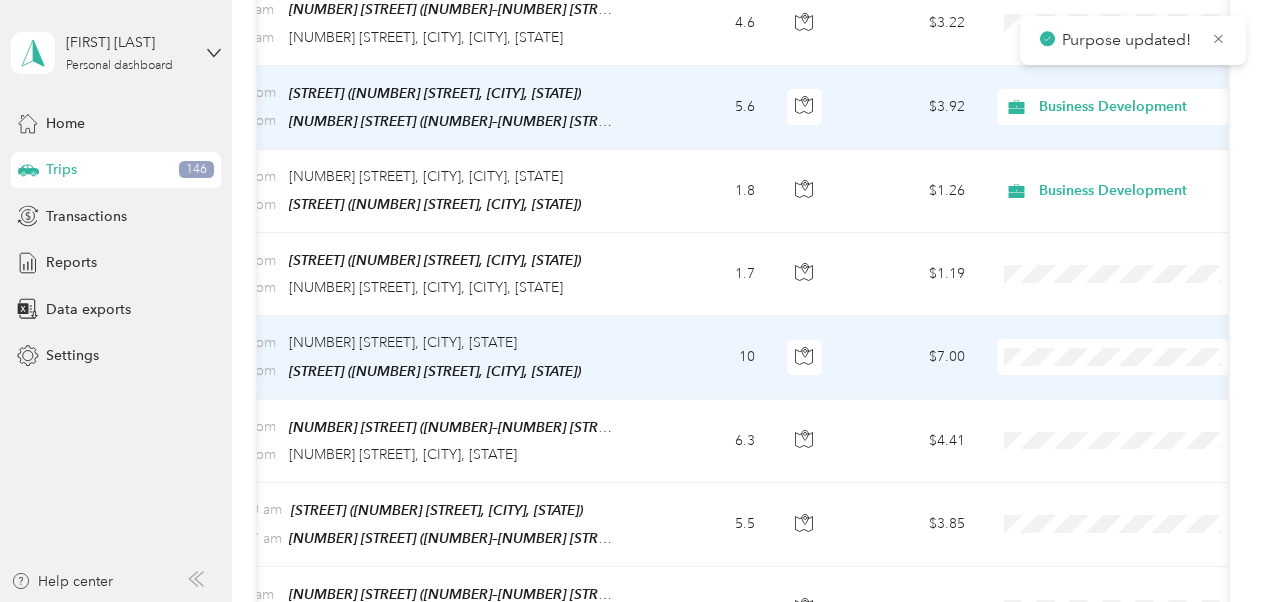 scroll, scrollTop: 1436, scrollLeft: 0, axis: vertical 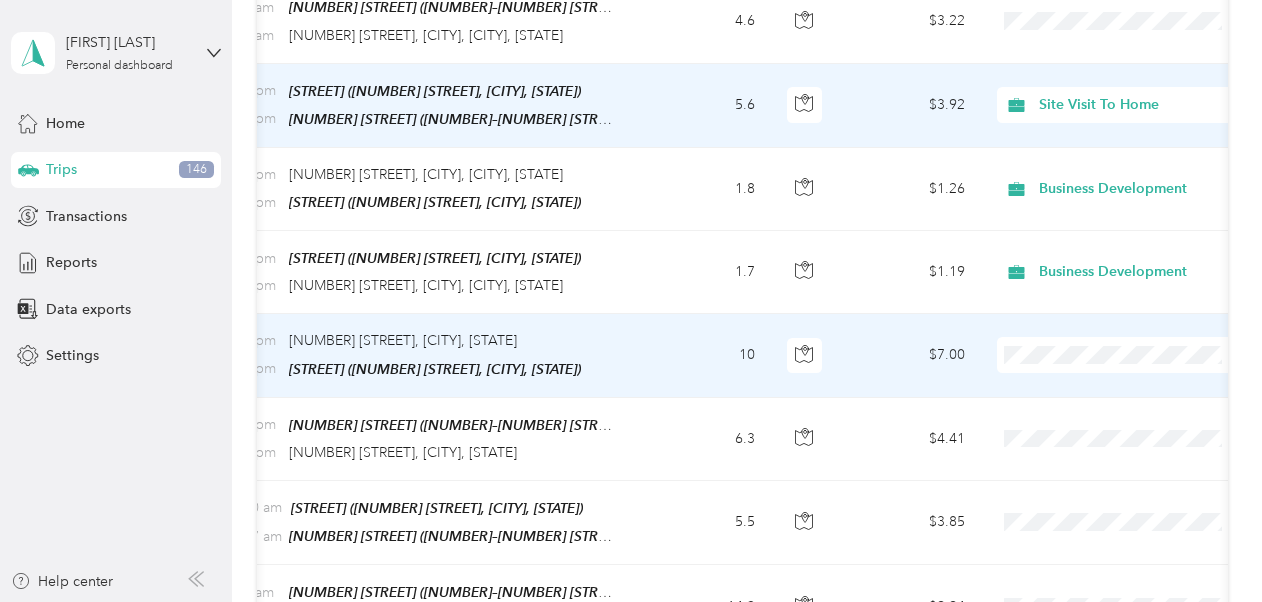 click on "Business Development" at bounding box center [1121, 403] 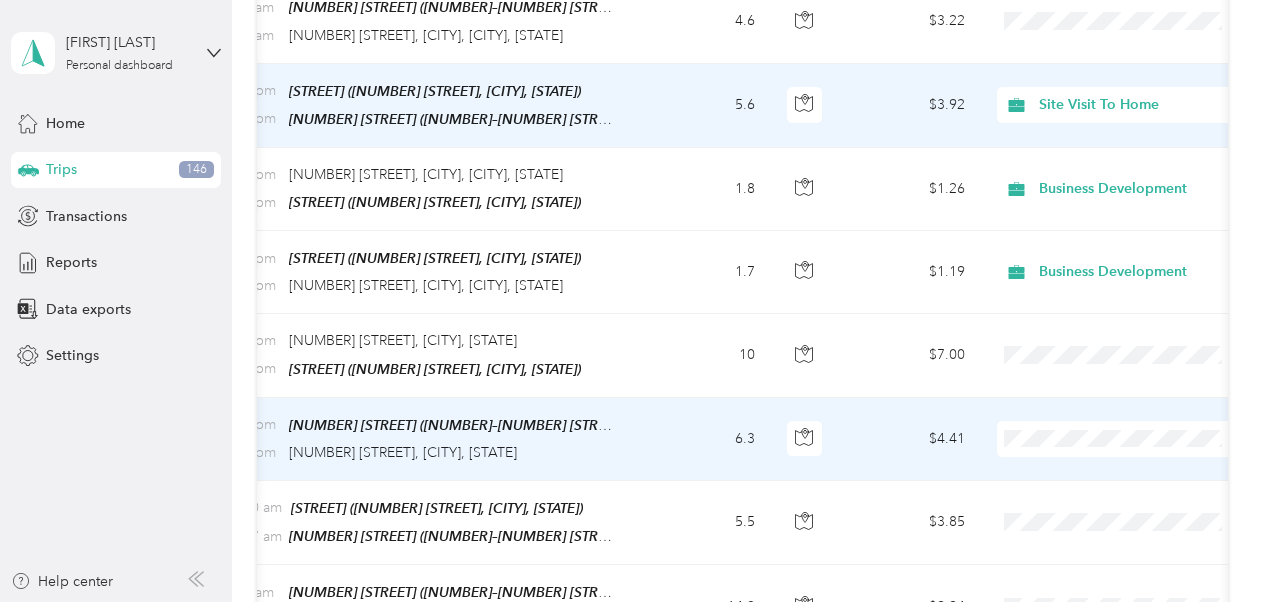 click on "Business Development" at bounding box center [1138, 190] 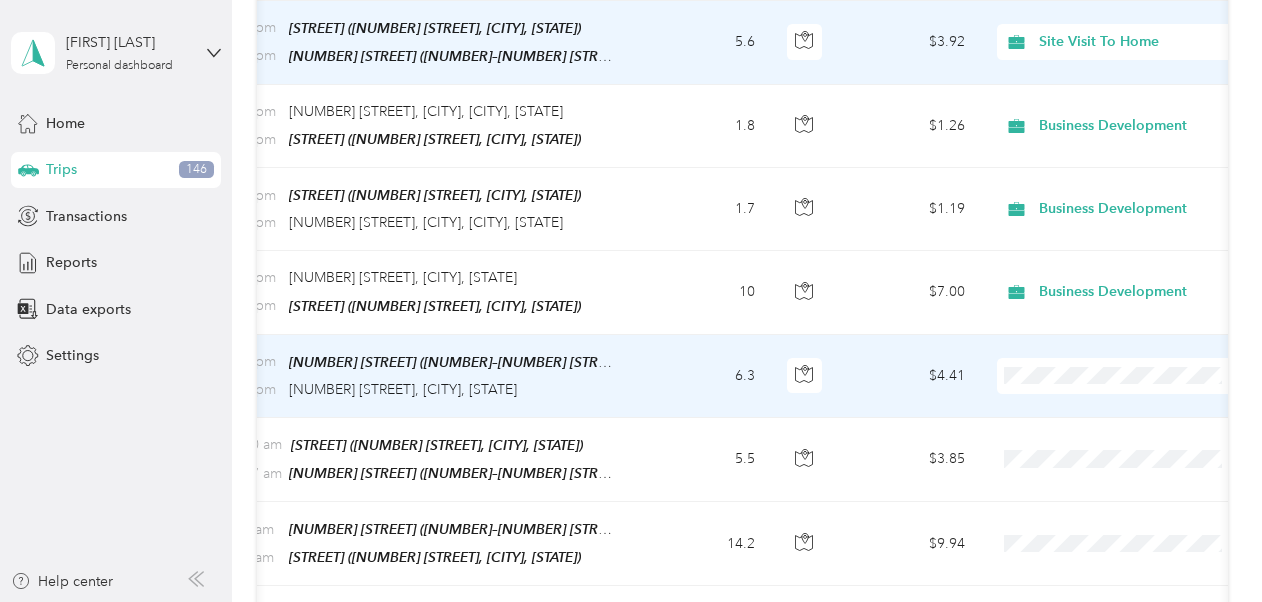scroll, scrollTop: 1502, scrollLeft: 0, axis: vertical 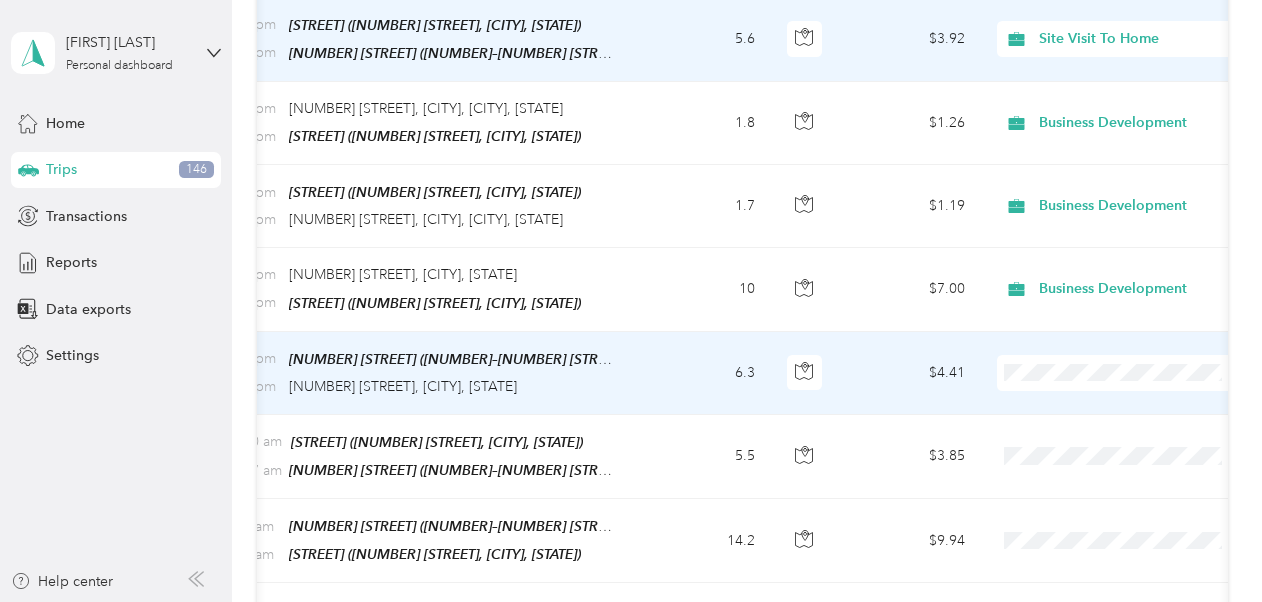 click on "Business Development" at bounding box center (1138, 135) 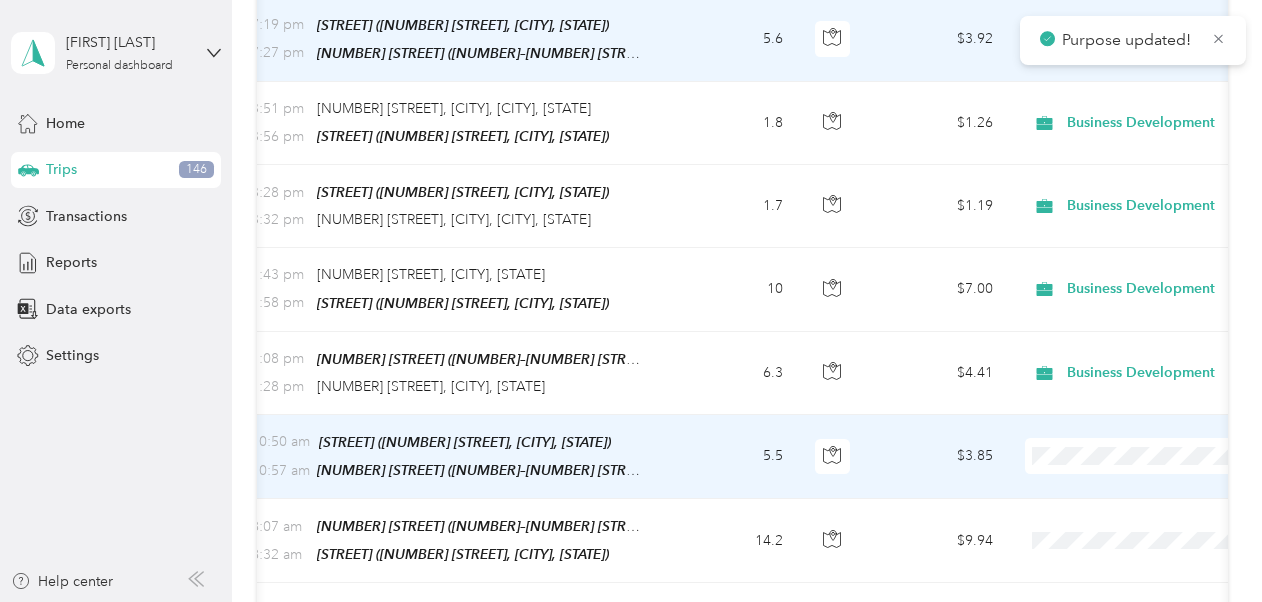 scroll, scrollTop: 0, scrollLeft: 231, axis: horizontal 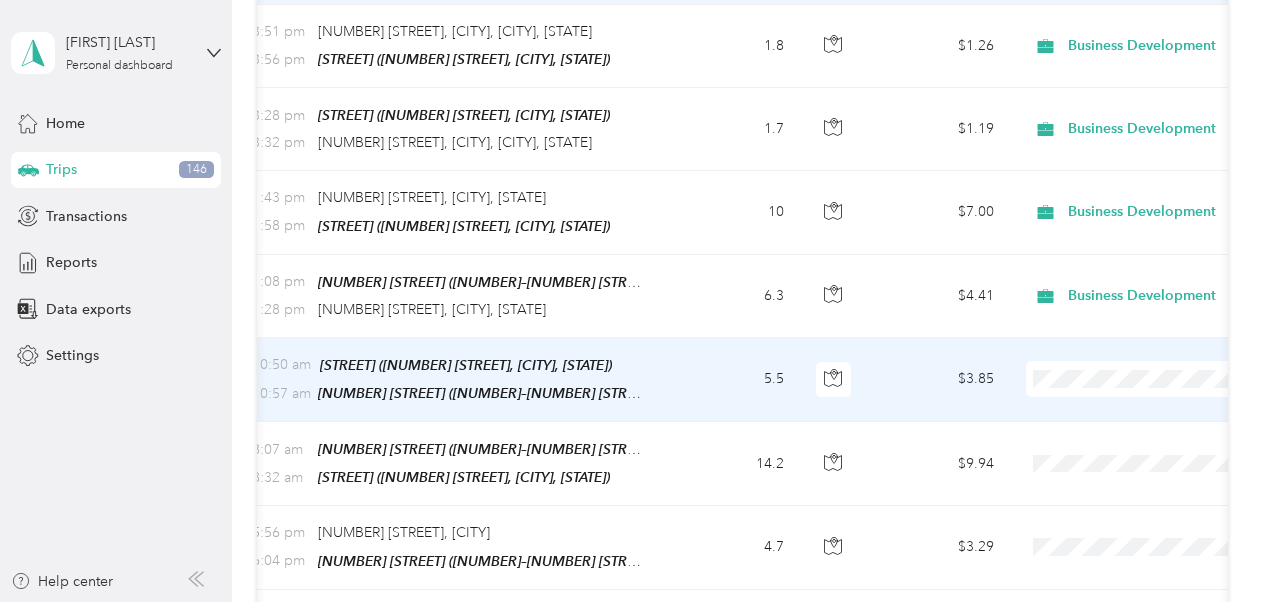 click on "Personal" at bounding box center [1138, 308] 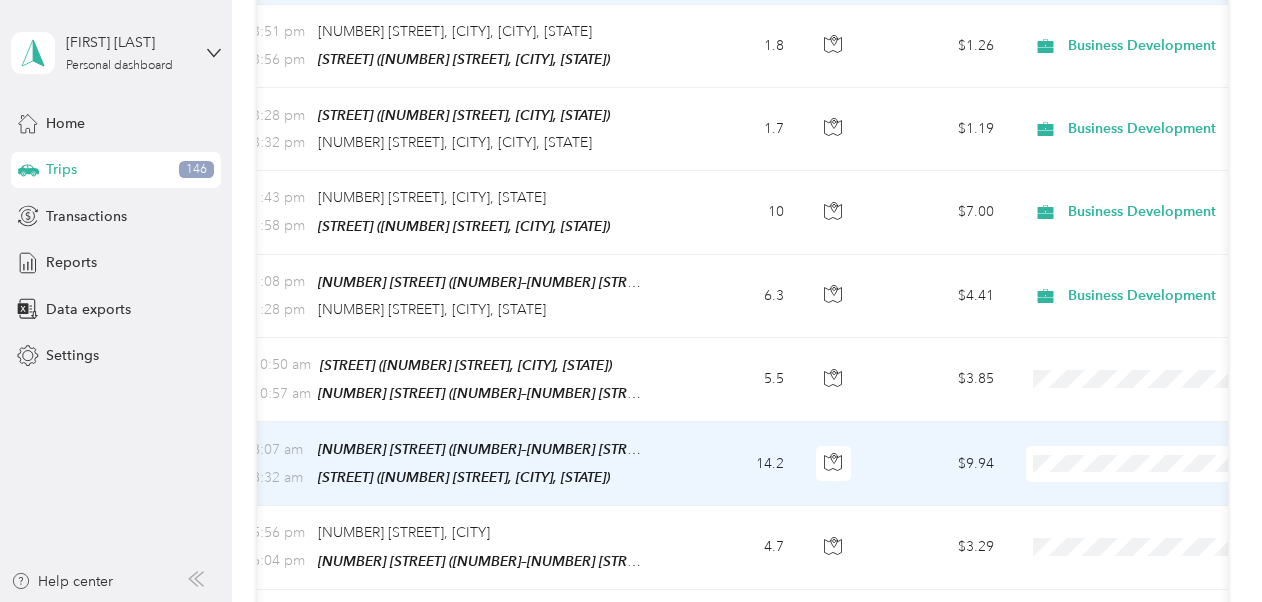 click on "Personal" at bounding box center [1156, 396] 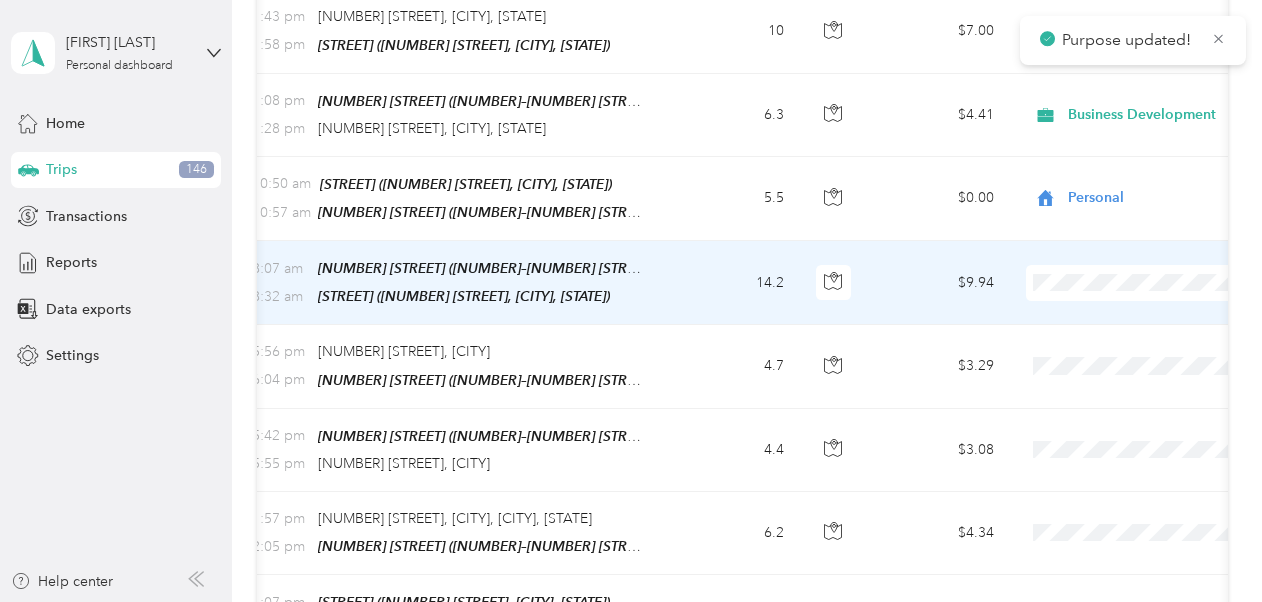 scroll, scrollTop: 1760, scrollLeft: 0, axis: vertical 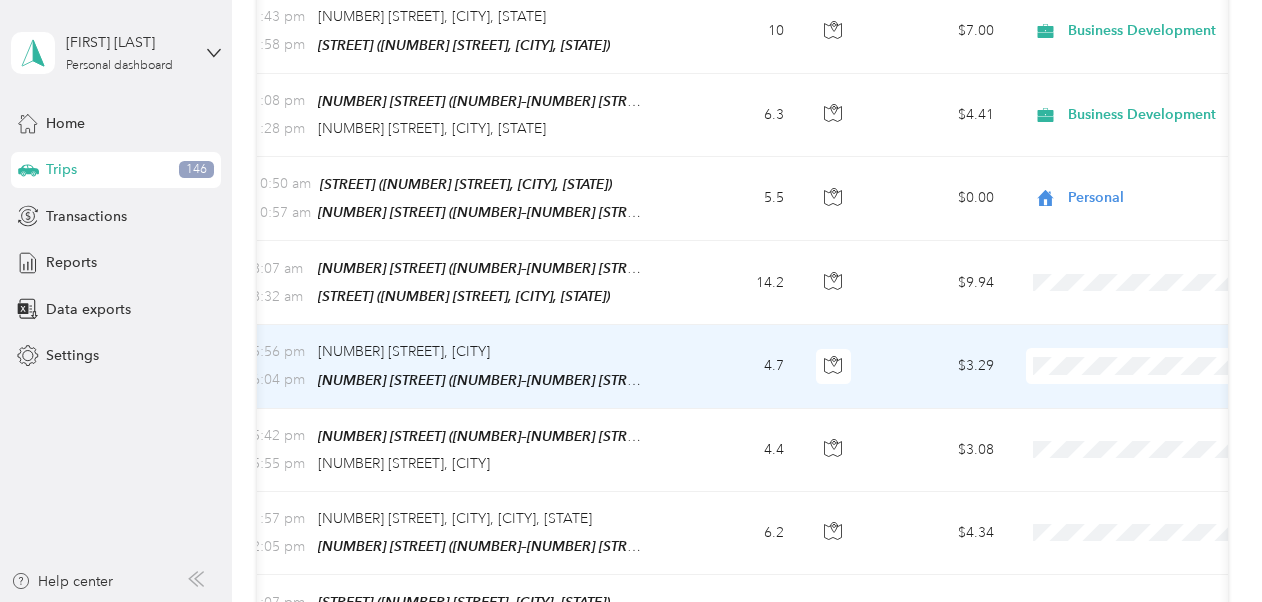 click on "Personal" at bounding box center [1156, 579] 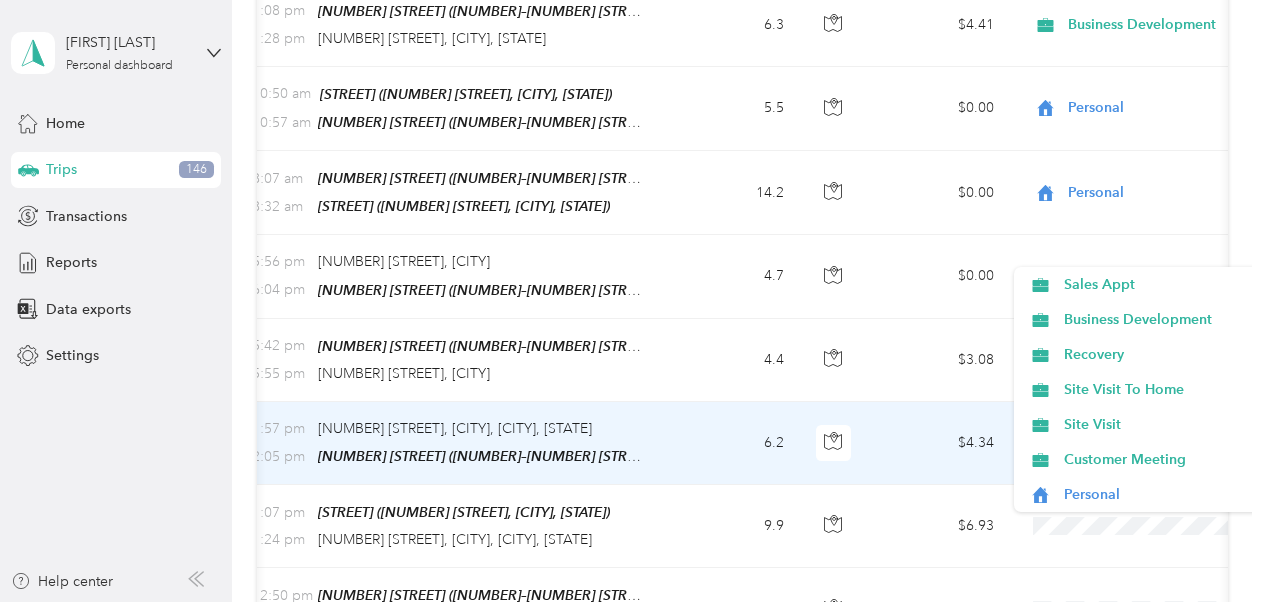 scroll, scrollTop: 1942, scrollLeft: 0, axis: vertical 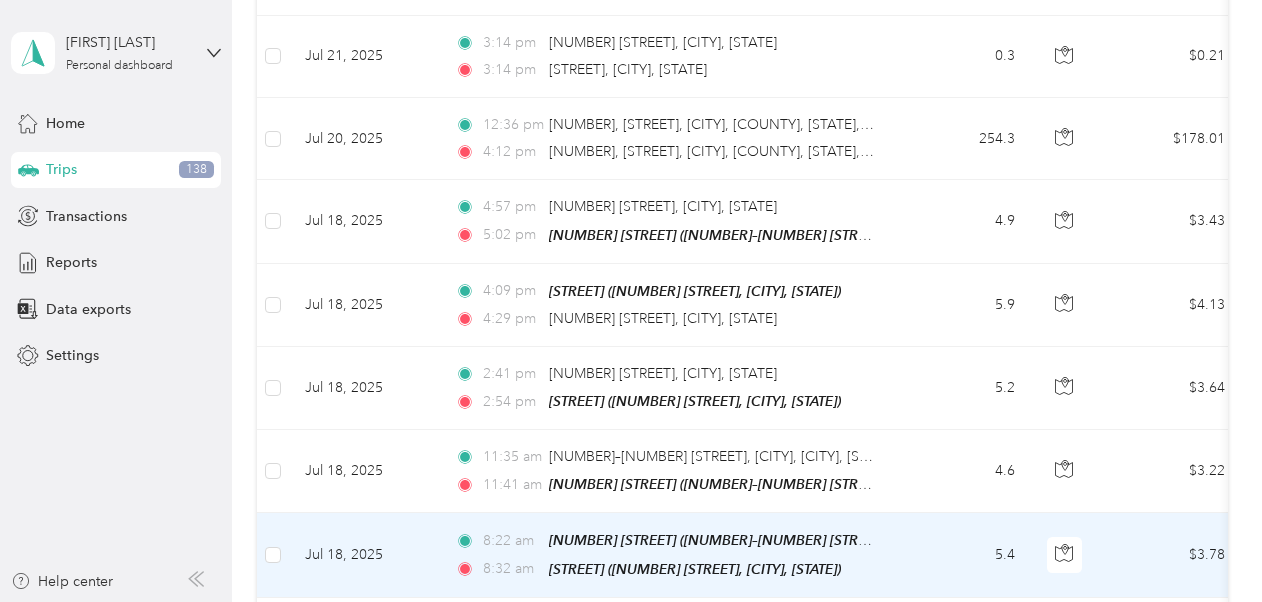 click on "[TIME] [NUMBER] [STREET] ([NUMBER]–[NUMBER] [STREET], [CITY], [STATE]) [TIME] [STREET] ([NUMBER] [STREET], [CITY], [STATE])" at bounding box center (669, 555) 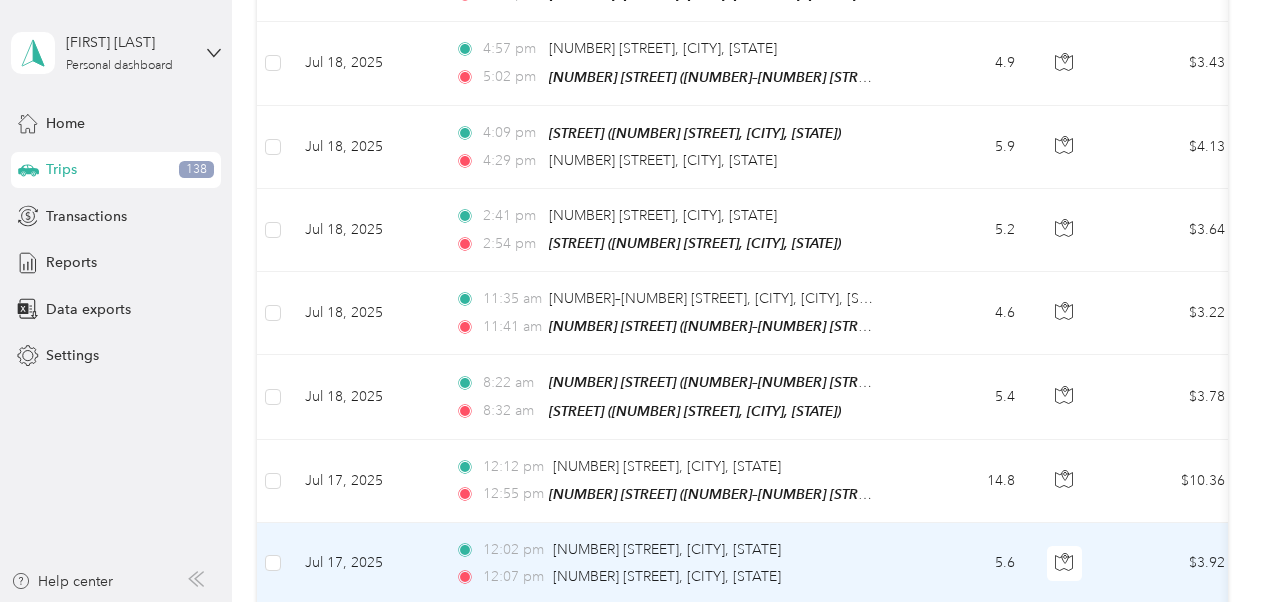 scroll, scrollTop: 3723, scrollLeft: 0, axis: vertical 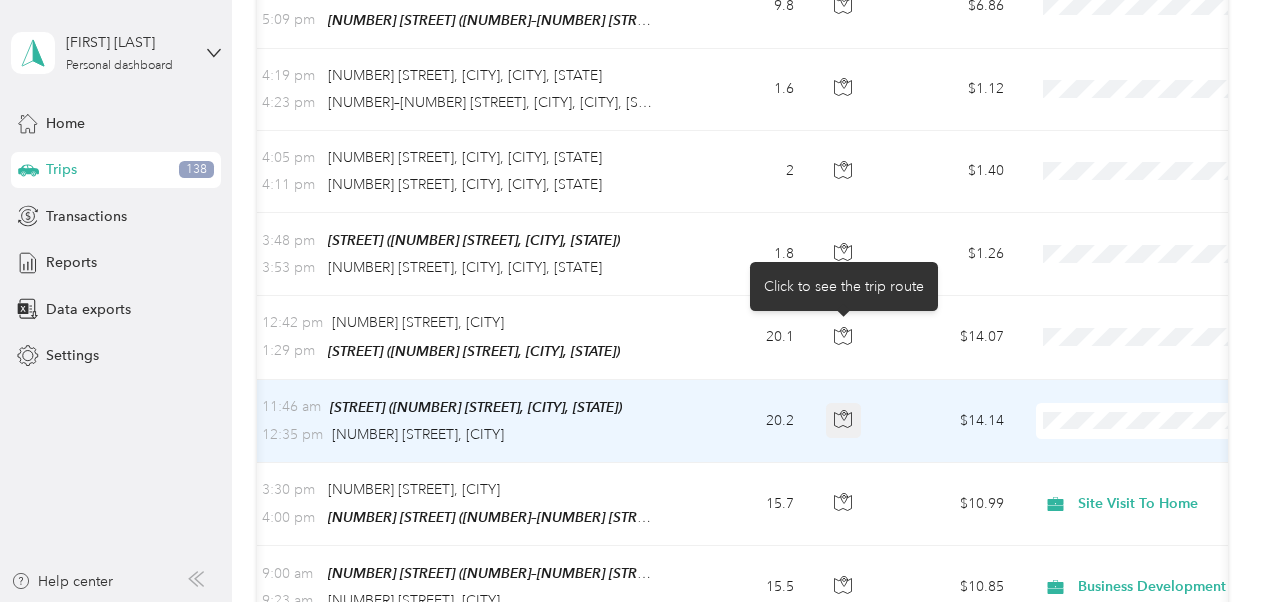 click at bounding box center [844, 421] 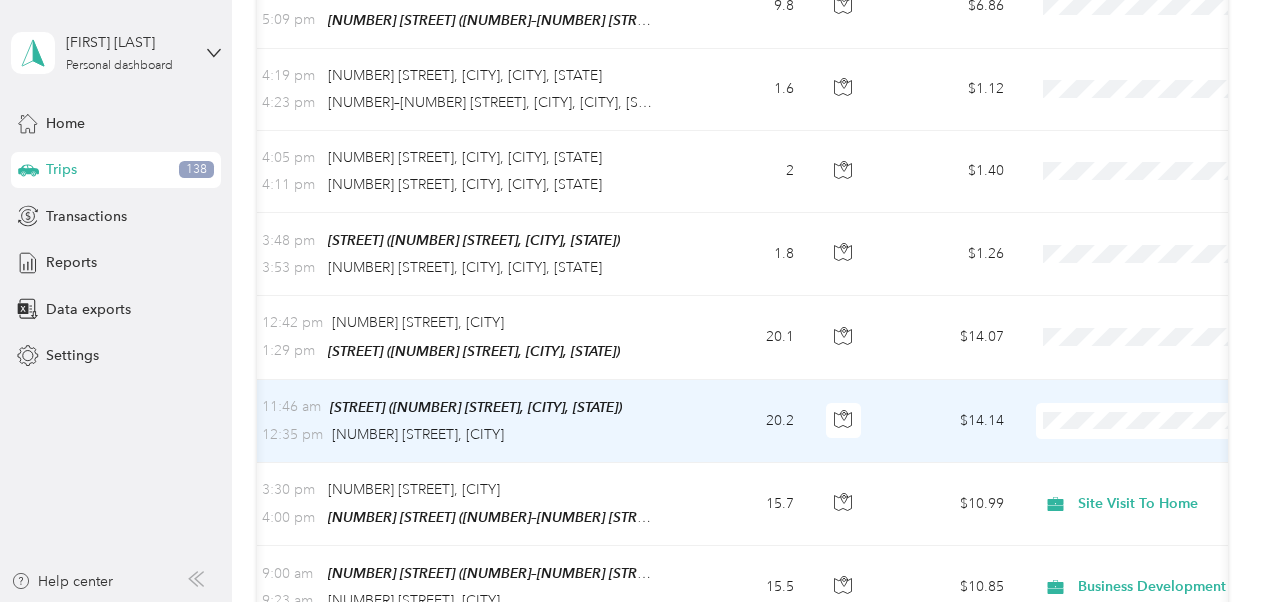 click at bounding box center [1160, 421] 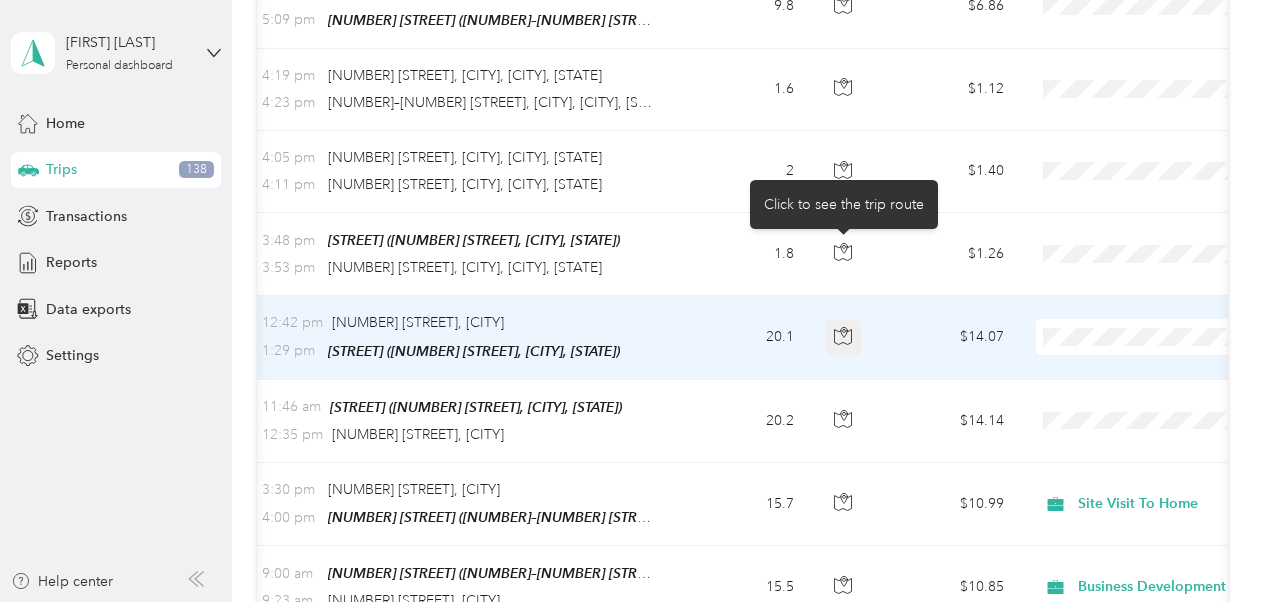 click at bounding box center (844, 338) 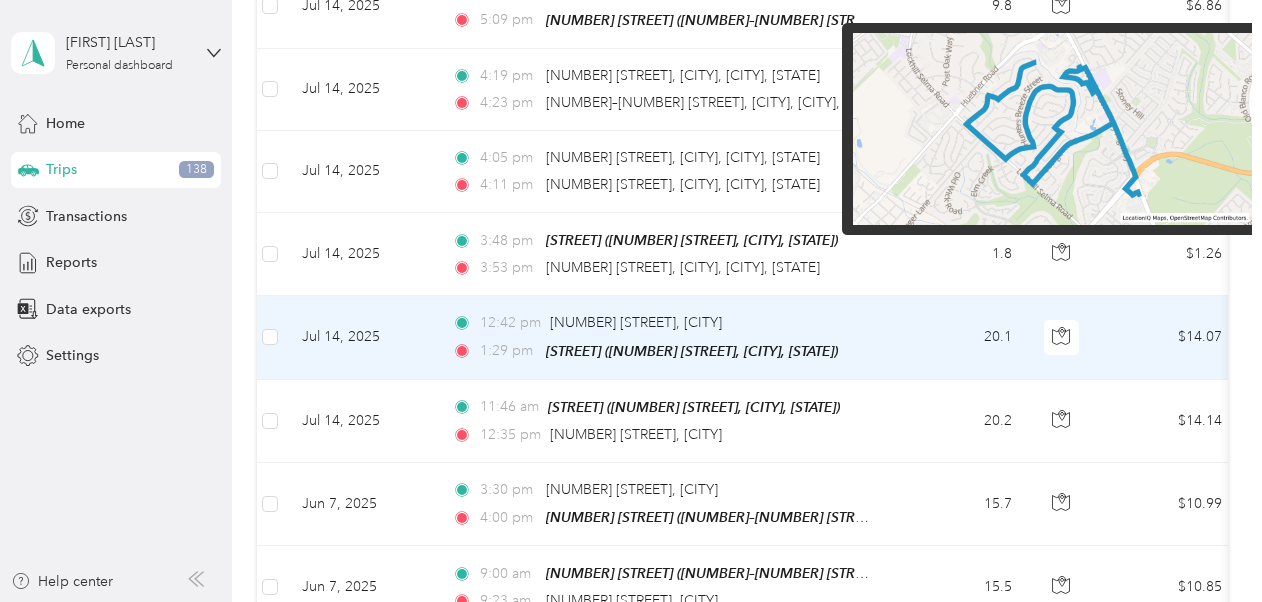 scroll, scrollTop: 0, scrollLeft: 0, axis: both 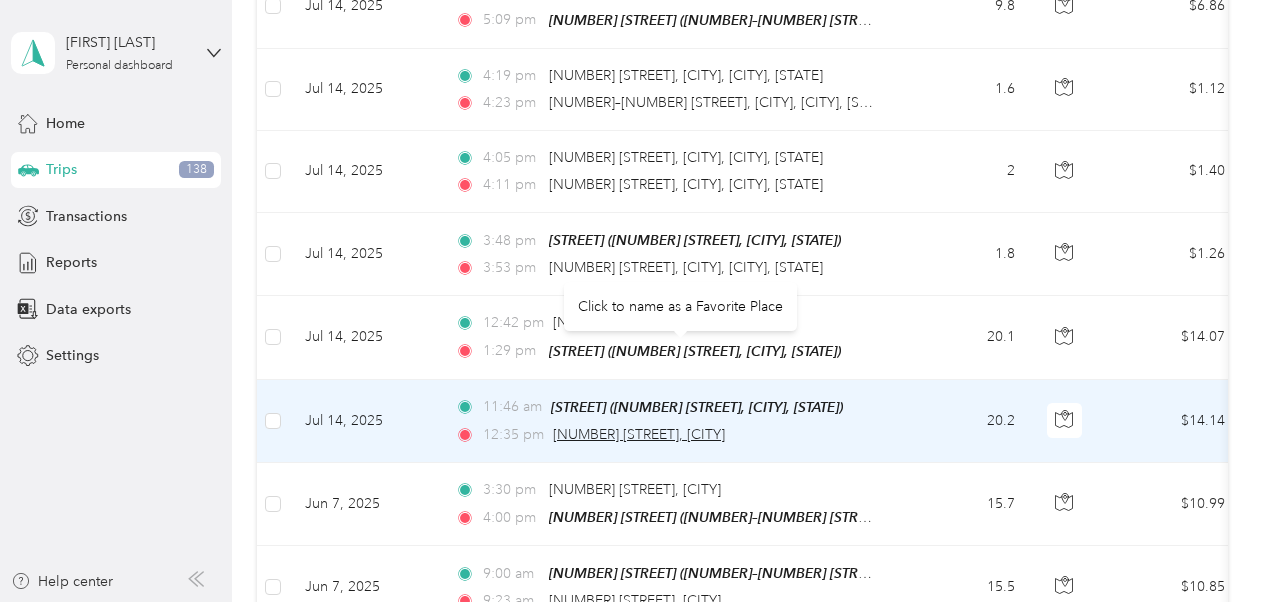 click on "[NUMBER] [STREET], [CITY]" at bounding box center (639, 434) 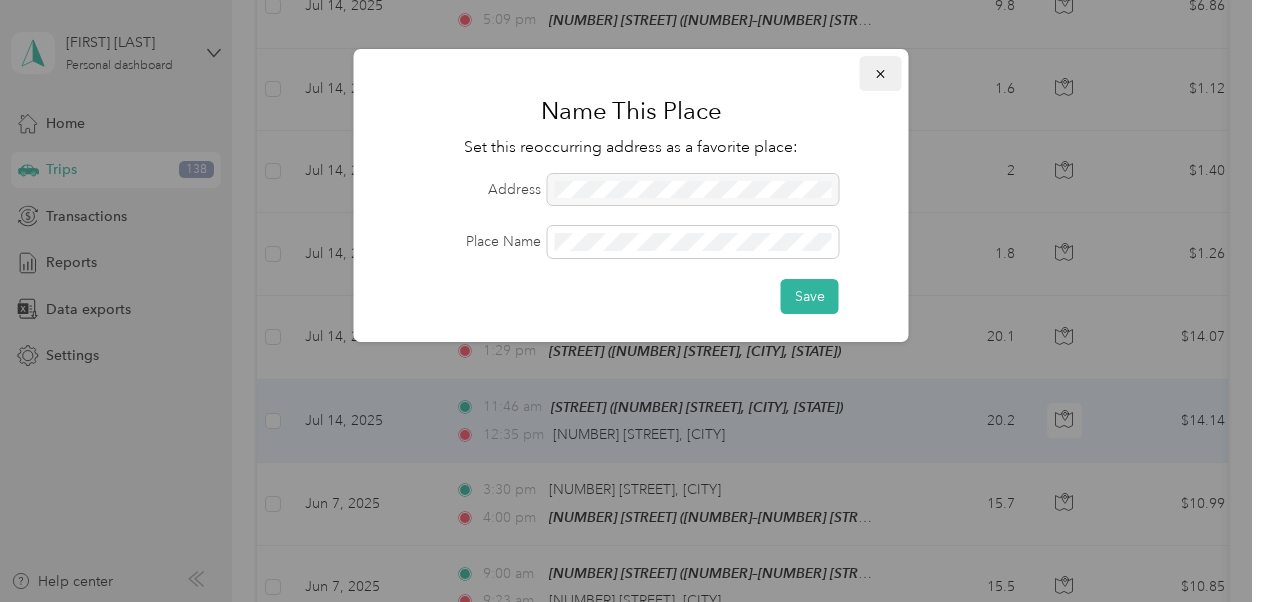 click at bounding box center (881, 73) 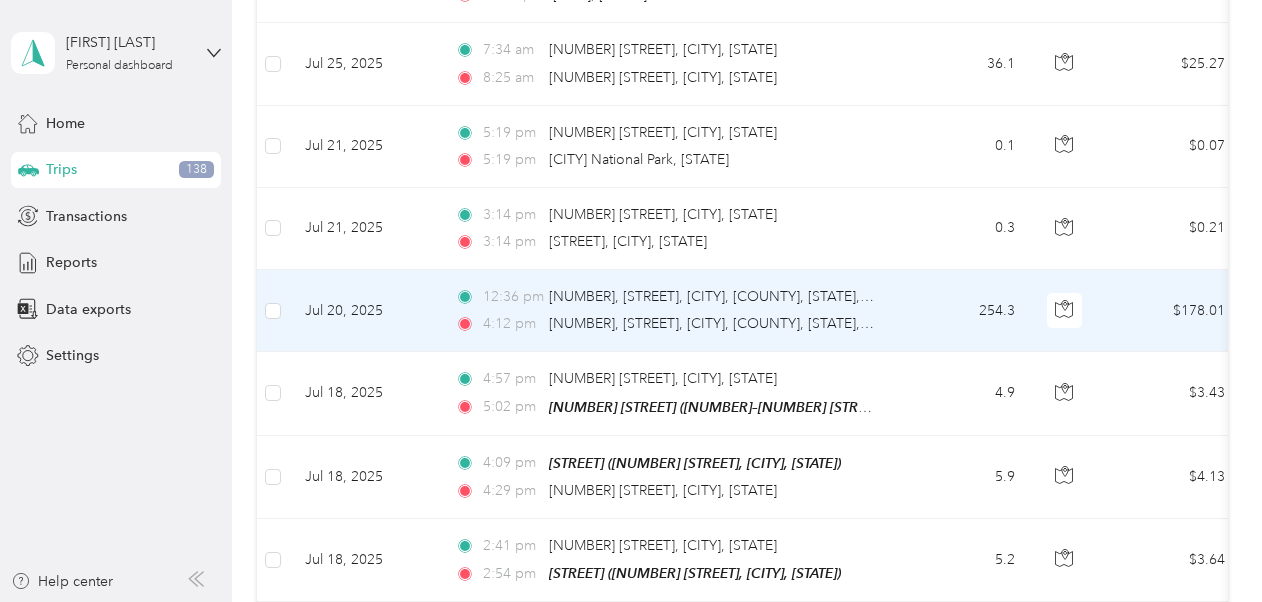 scroll, scrollTop: 3391, scrollLeft: 0, axis: vertical 